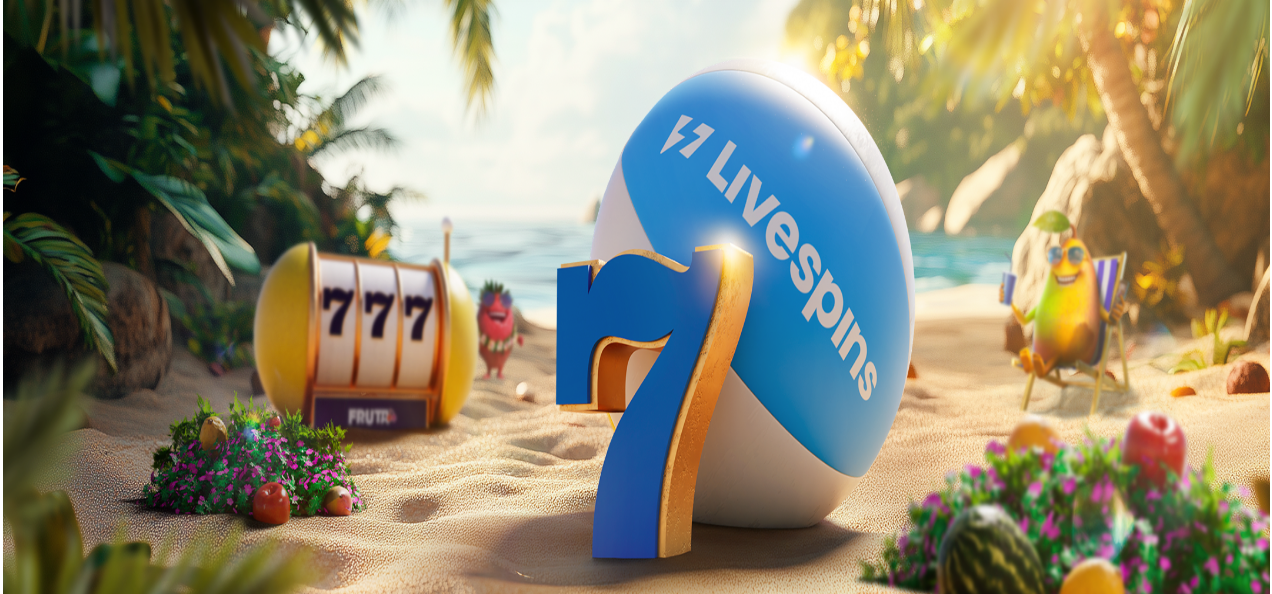 scroll, scrollTop: 0, scrollLeft: 0, axis: both 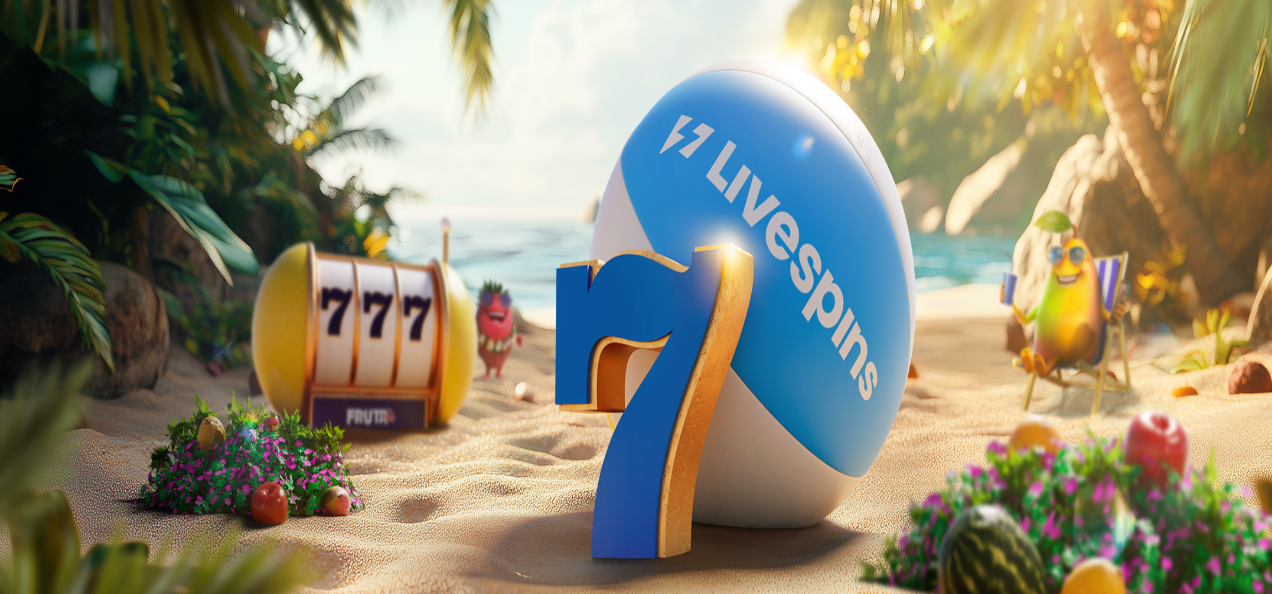 click on "***" at bounding box center [79, 468] 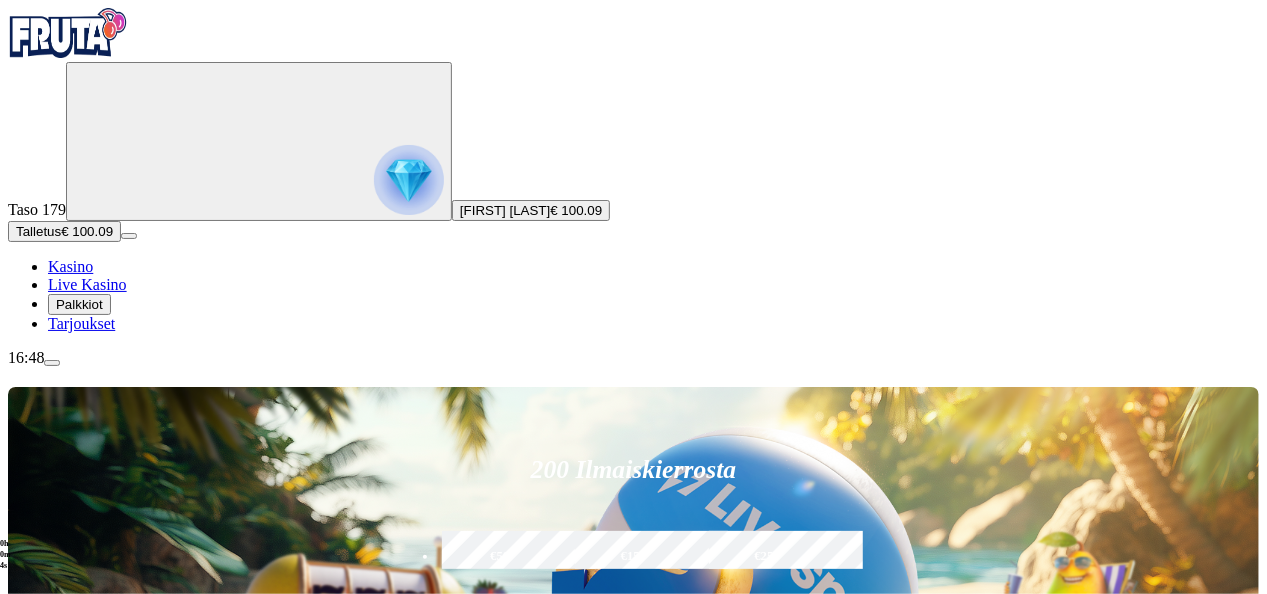 click on "Pelaa nyt" at bounding box center [77, 1399] 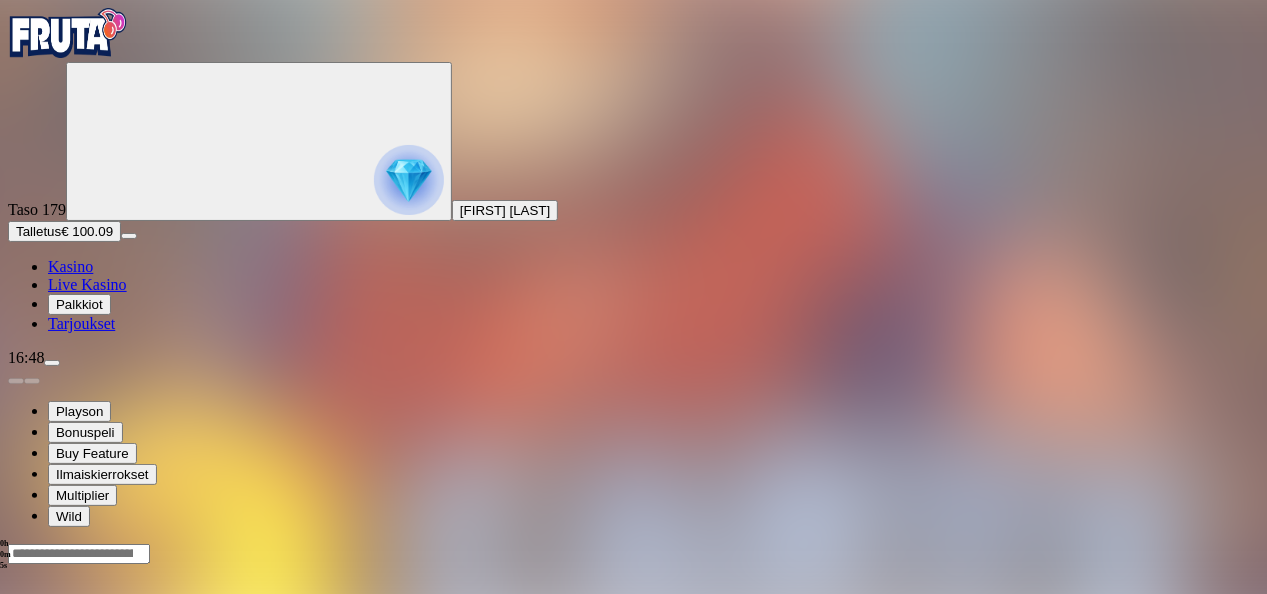 click on "Playson Bonuspeli Buy Feature Ilmaiskierrokset Multiplier Wild" at bounding box center (633, 447) 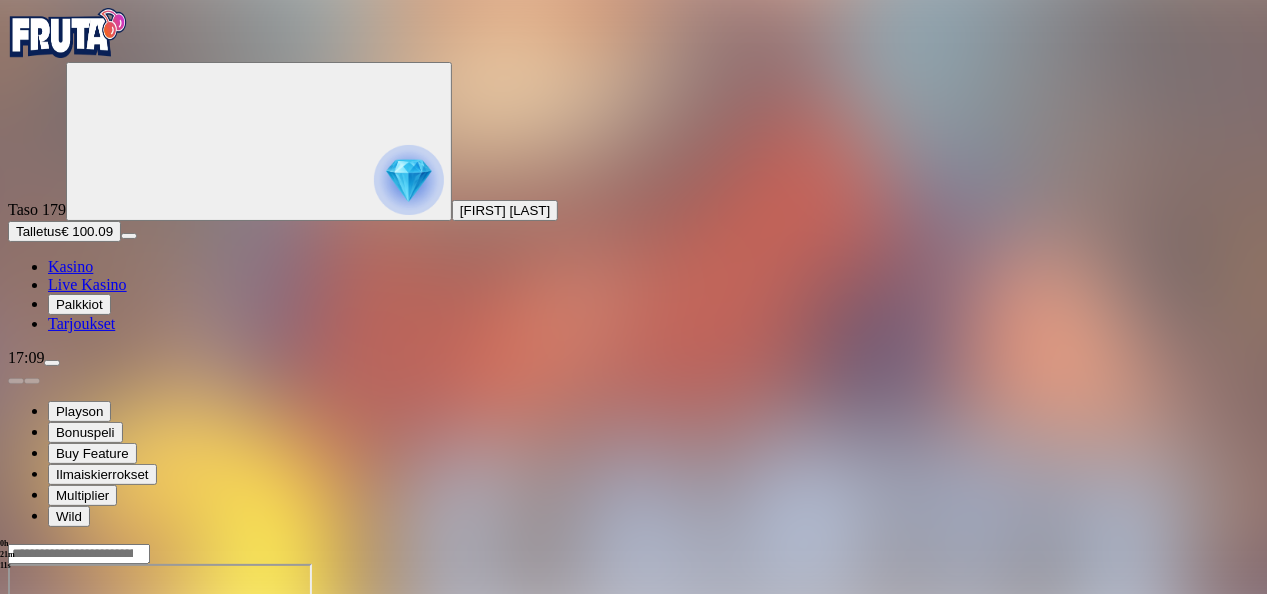click at bounding box center [16, 736] 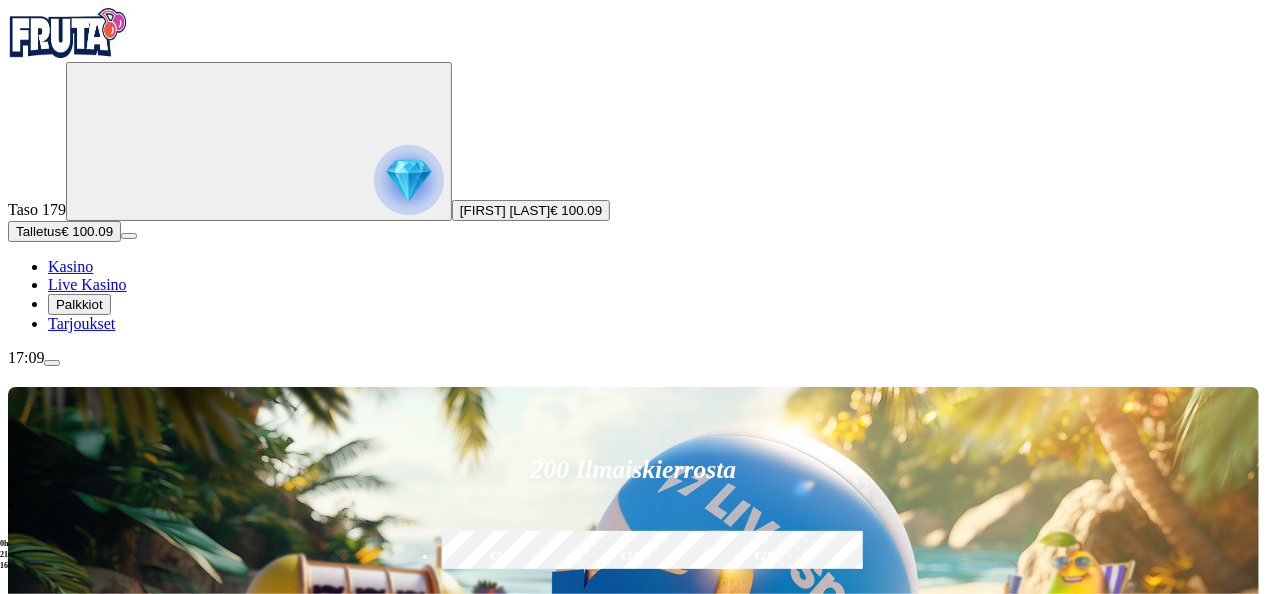 click on "Talletus" at bounding box center (38, 231) 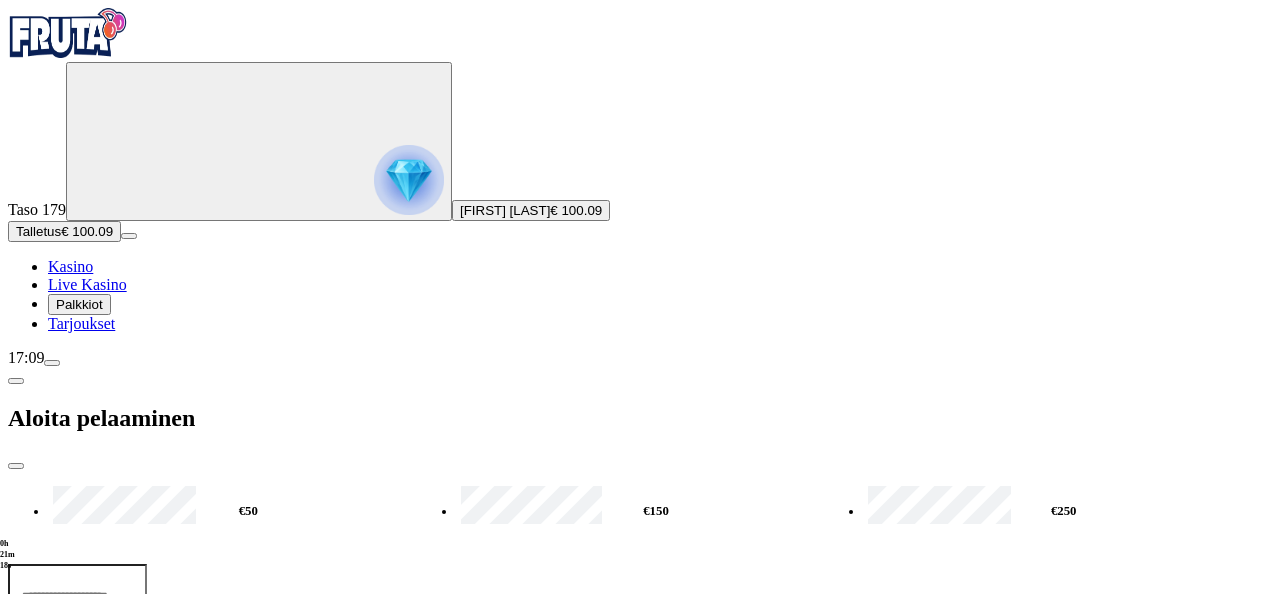 click on "€50" at bounding box center (248, 512) 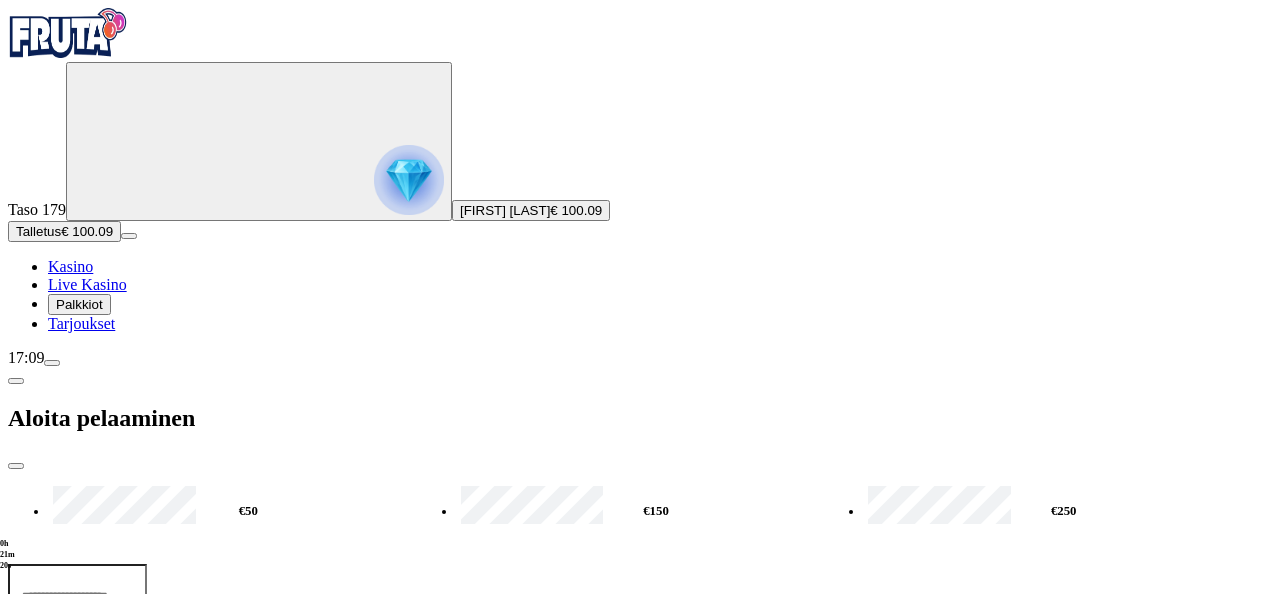 click on "TALLETA JA PELAA" at bounding box center (71, 663) 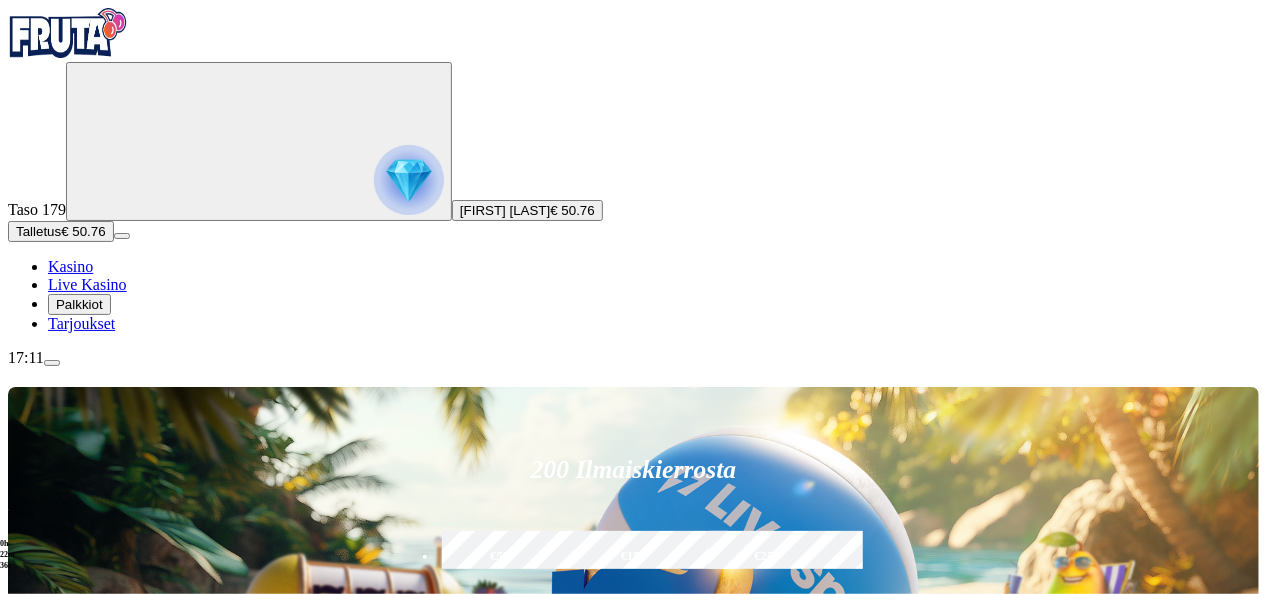 click on "Pelaa nyt" at bounding box center [77, 1399] 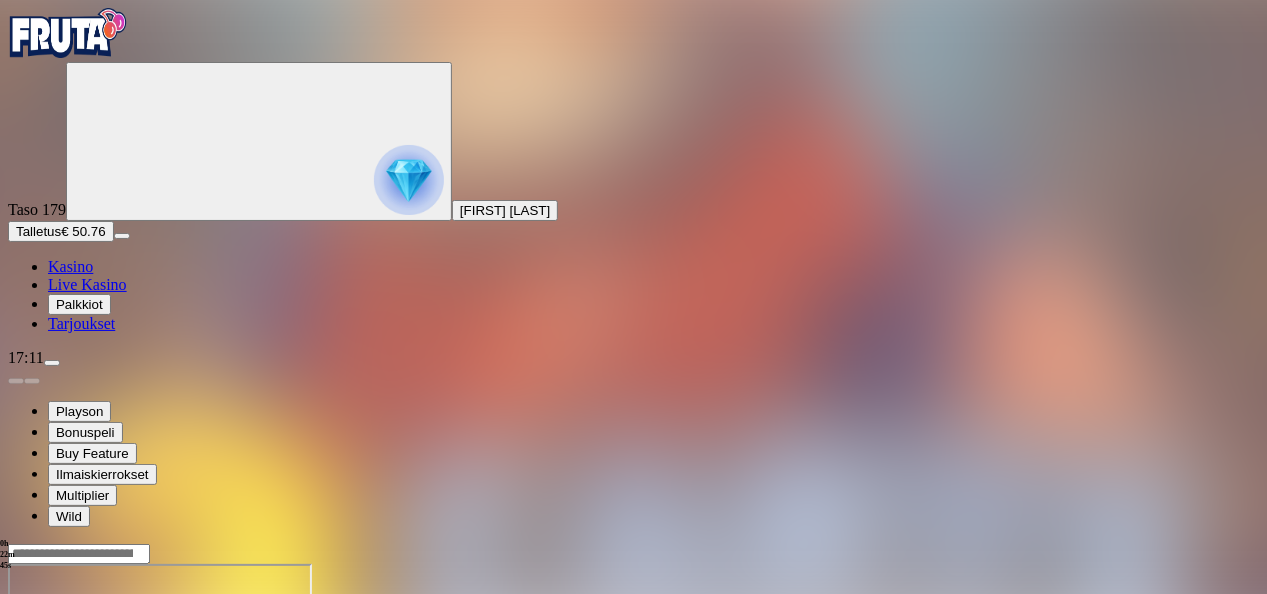 click at bounding box center [16, 736] 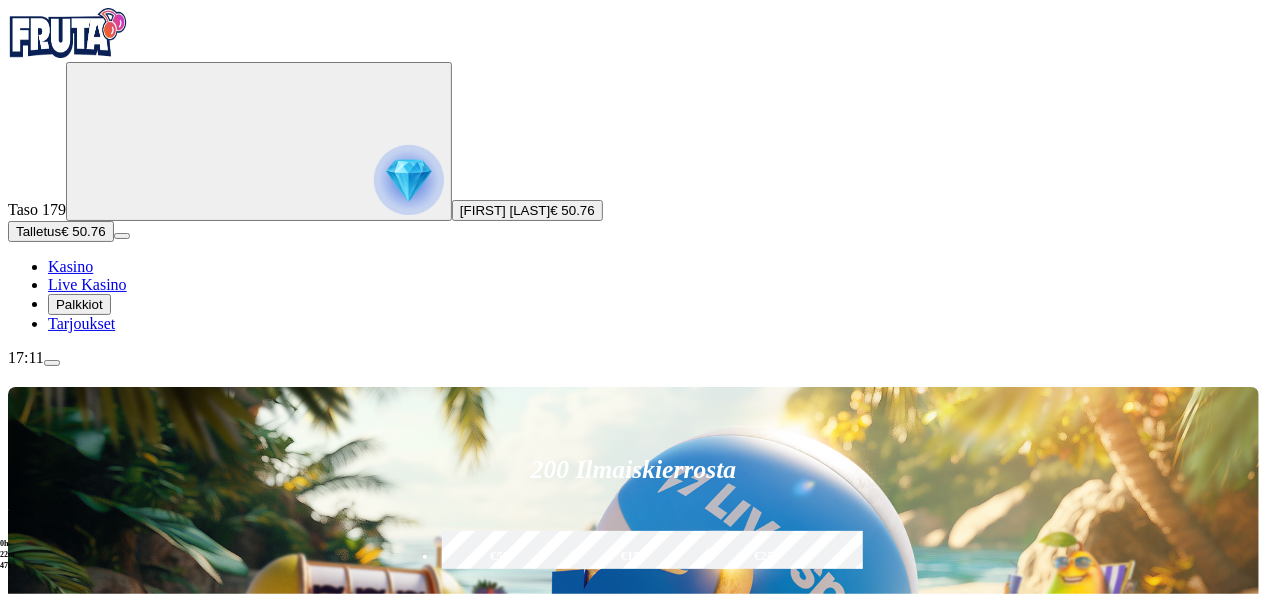 click on "200 Ilmaiskierrosta €50 €150 €250 *** € € Talleta ja pelaa 200 kierrätysvapaata ilmaiskierrosta ensitalletuksen yhteydessä. 50 kierrosta per päivä, 4 päivän ajan." at bounding box center [633, 591] 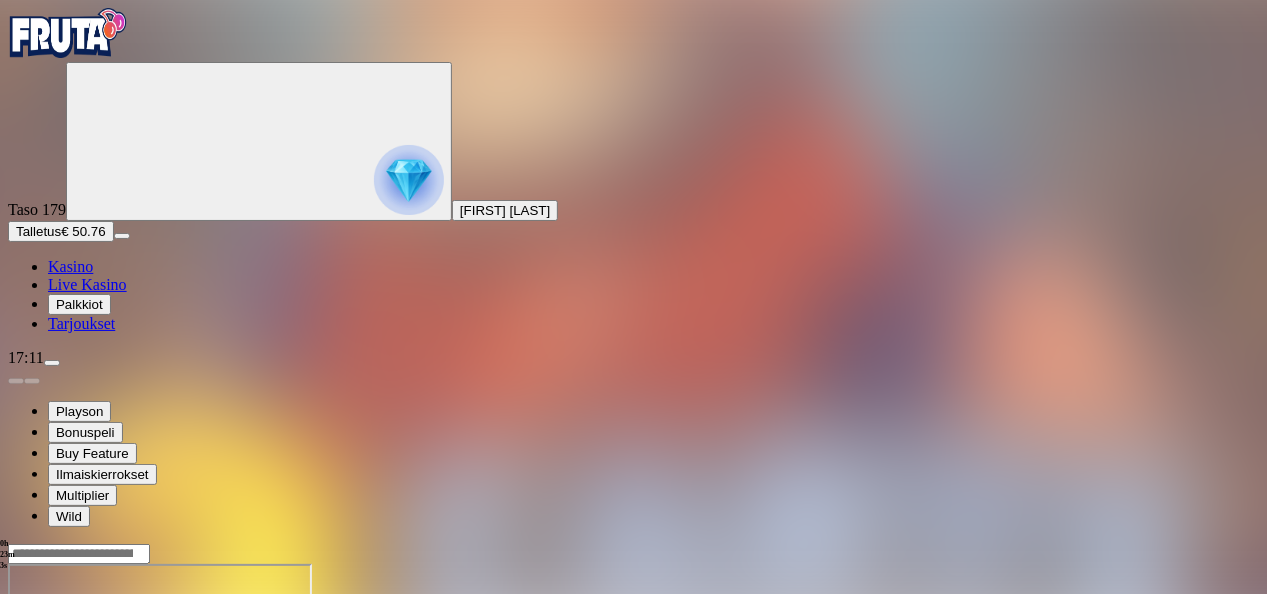 click at bounding box center [16, 736] 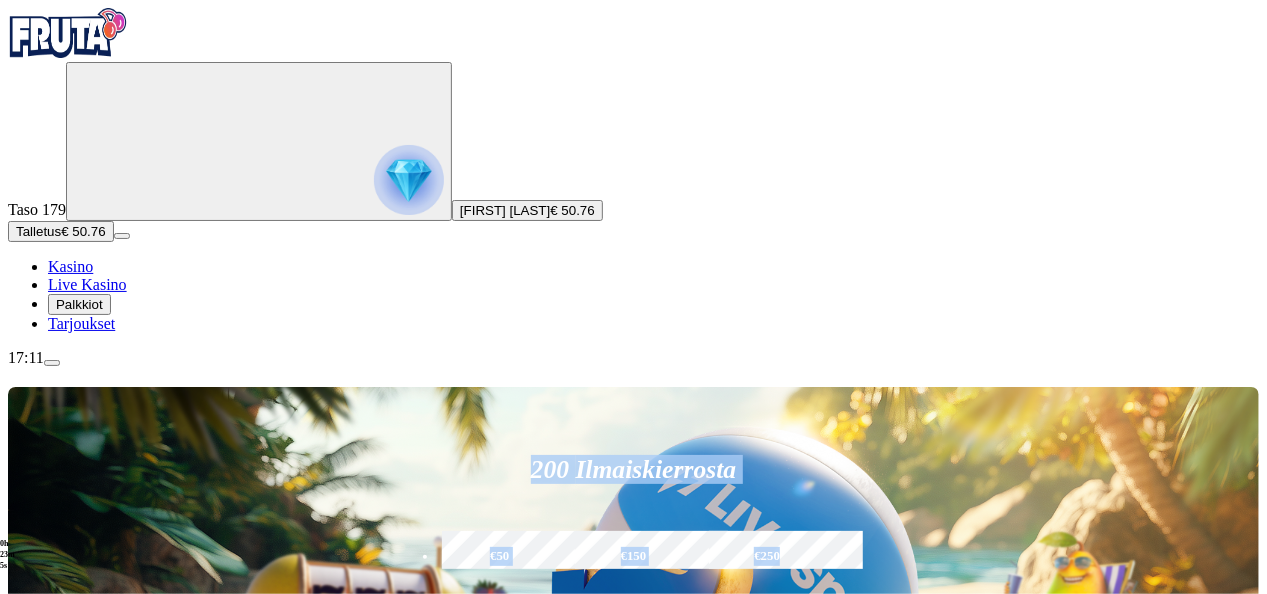 drag, startPoint x: 1166, startPoint y: 104, endPoint x: 126, endPoint y: -74, distance: 1055.1227 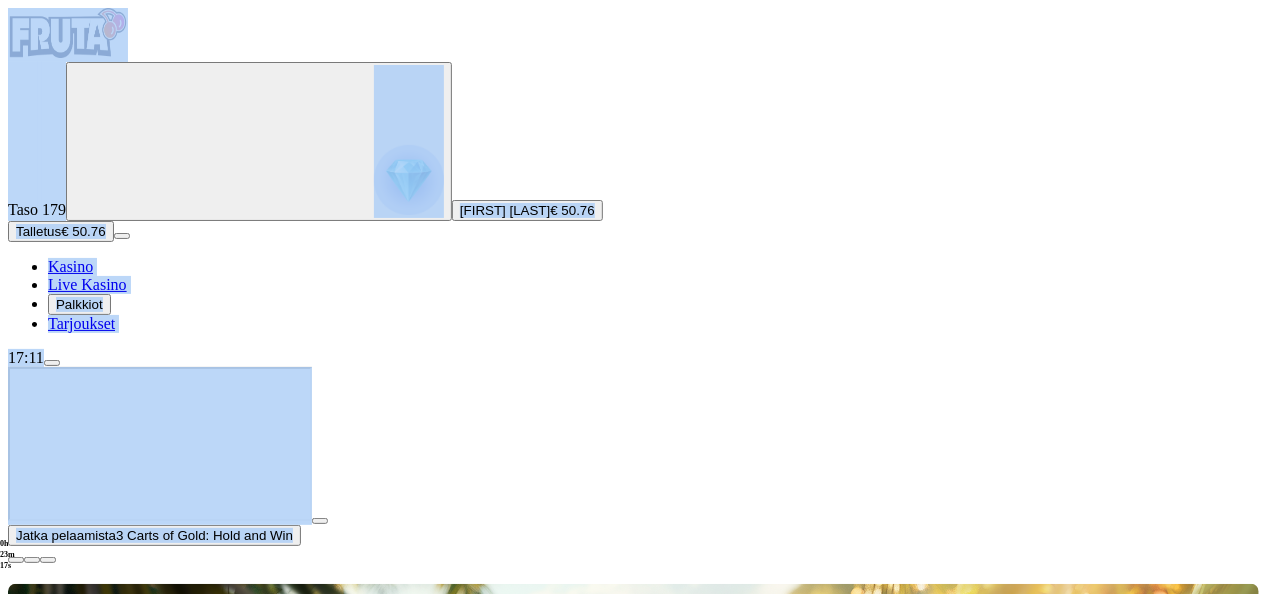 click at bounding box center (16, 560) 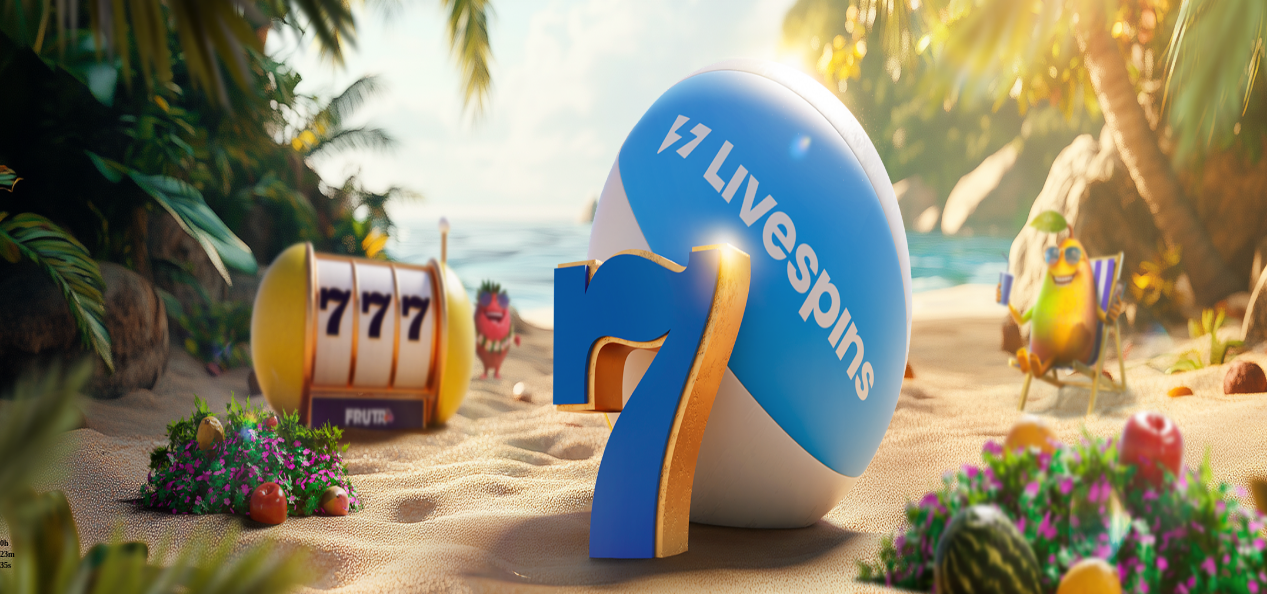 scroll, scrollTop: 0, scrollLeft: 0, axis: both 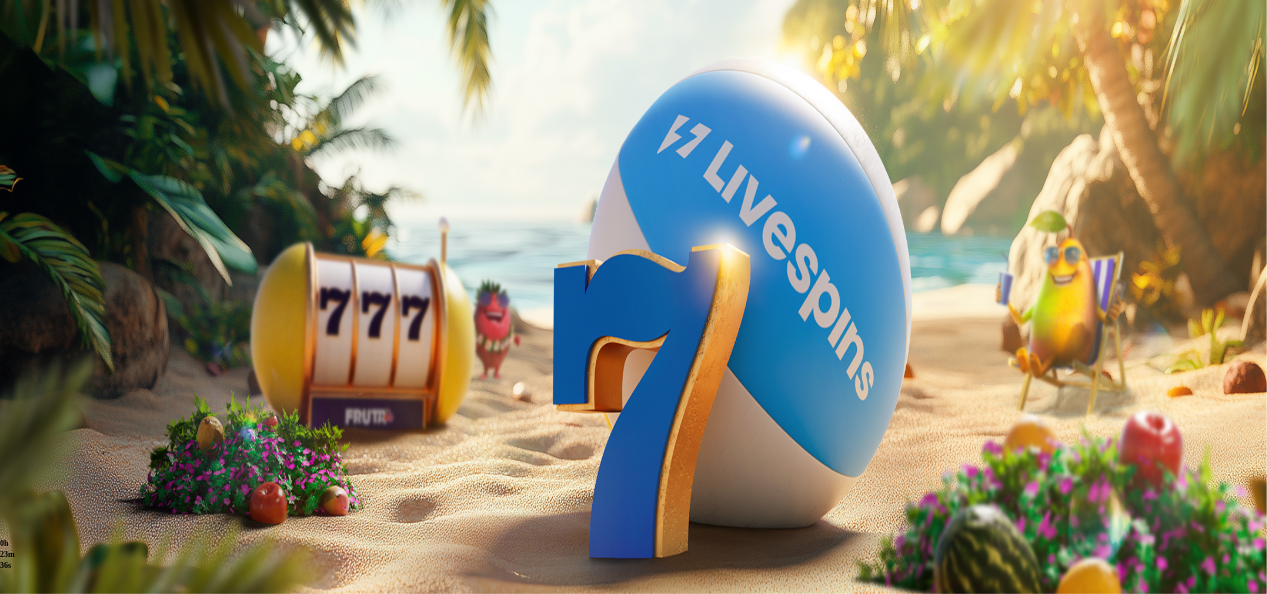 click on "Pelaa nyt" at bounding box center (77, 1261) 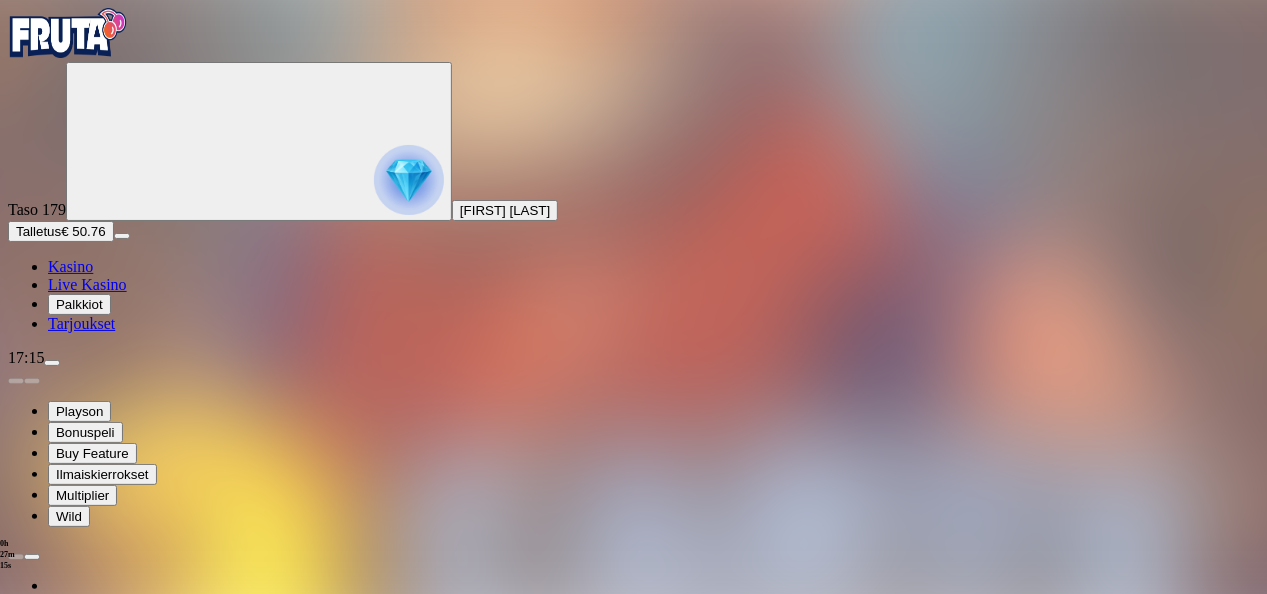 click at bounding box center [16, 1326] 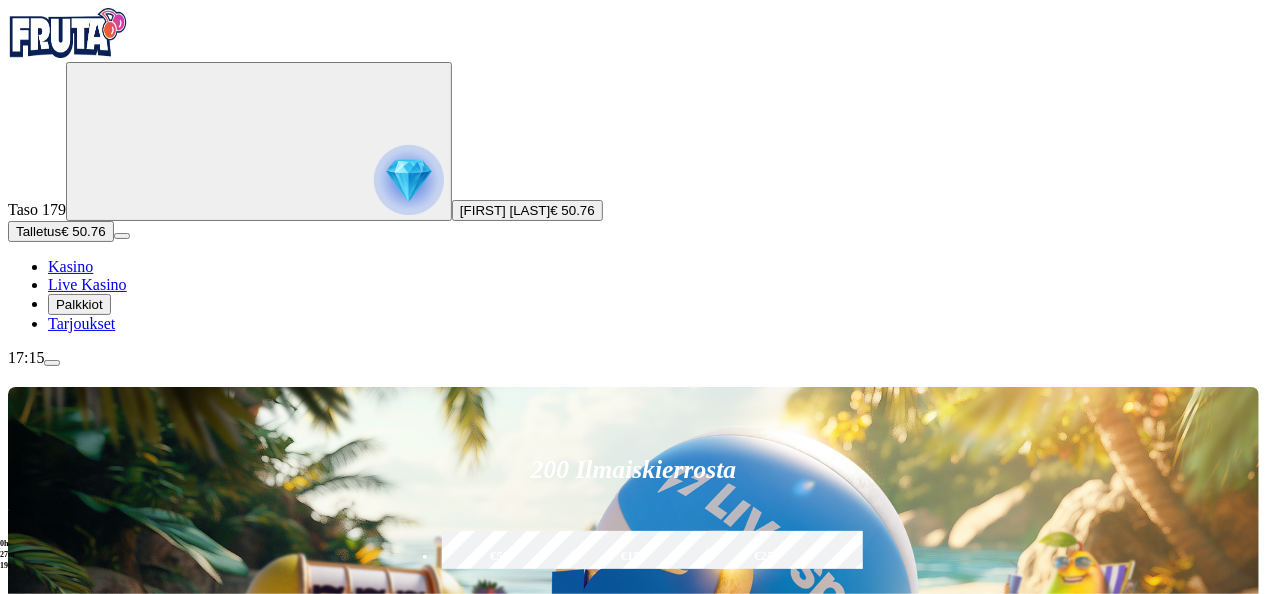 click on "Talletus € 50.76" at bounding box center [61, 231] 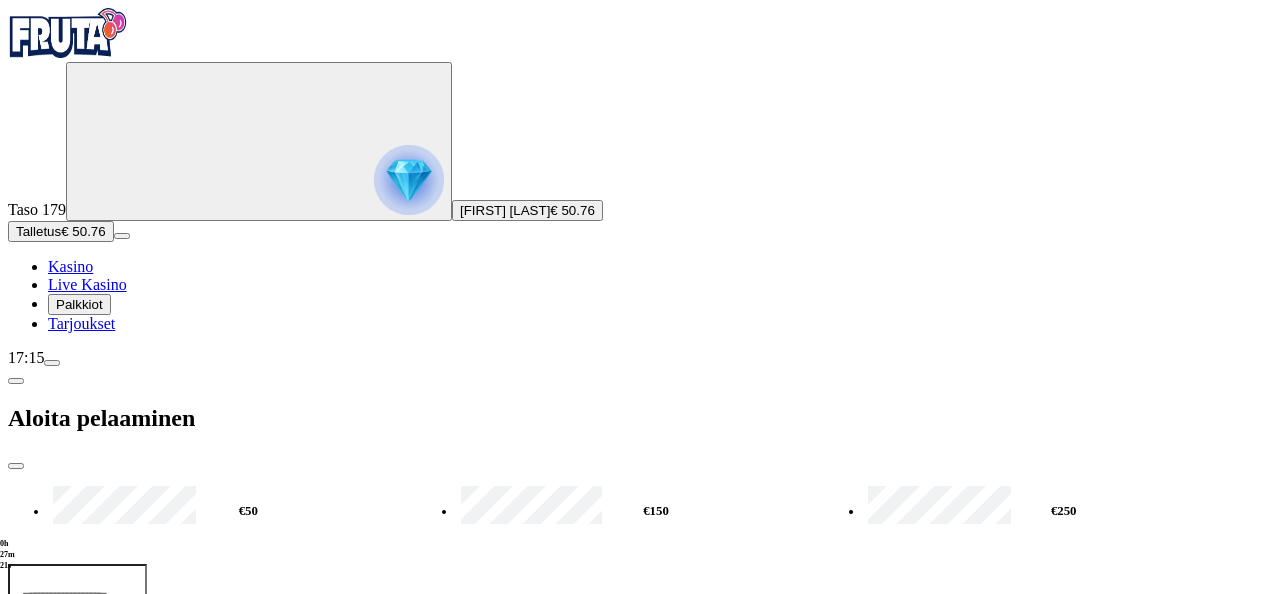 click on "€50" at bounding box center (248, 512) 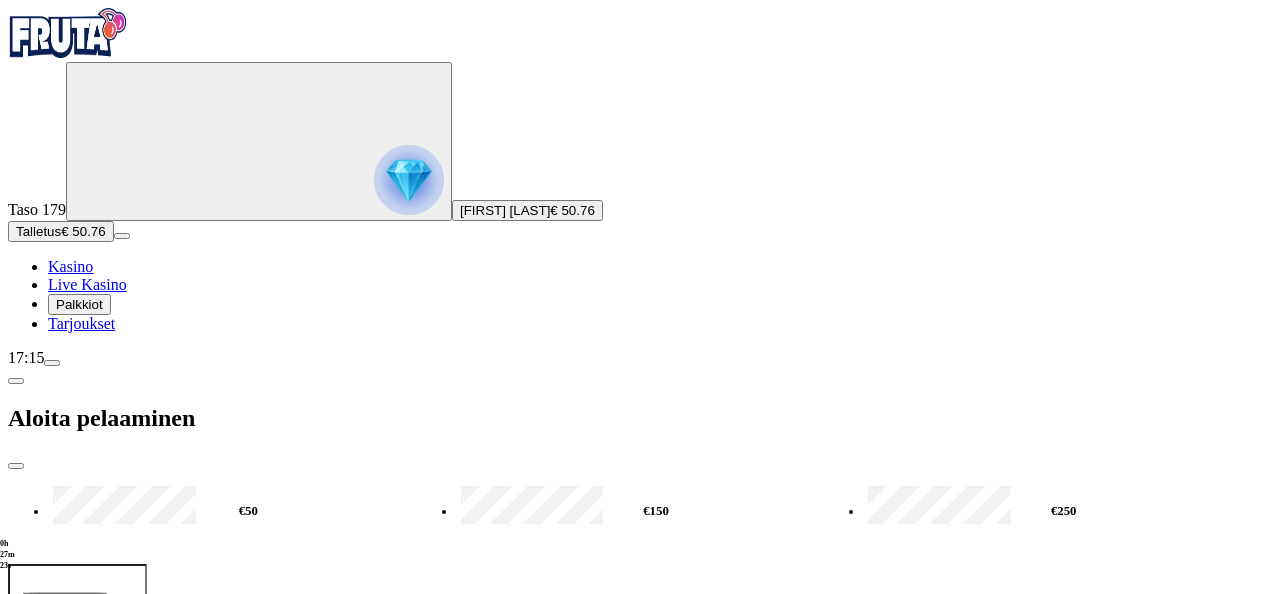 click on "TALLETA JA PELAA" at bounding box center (71, 663) 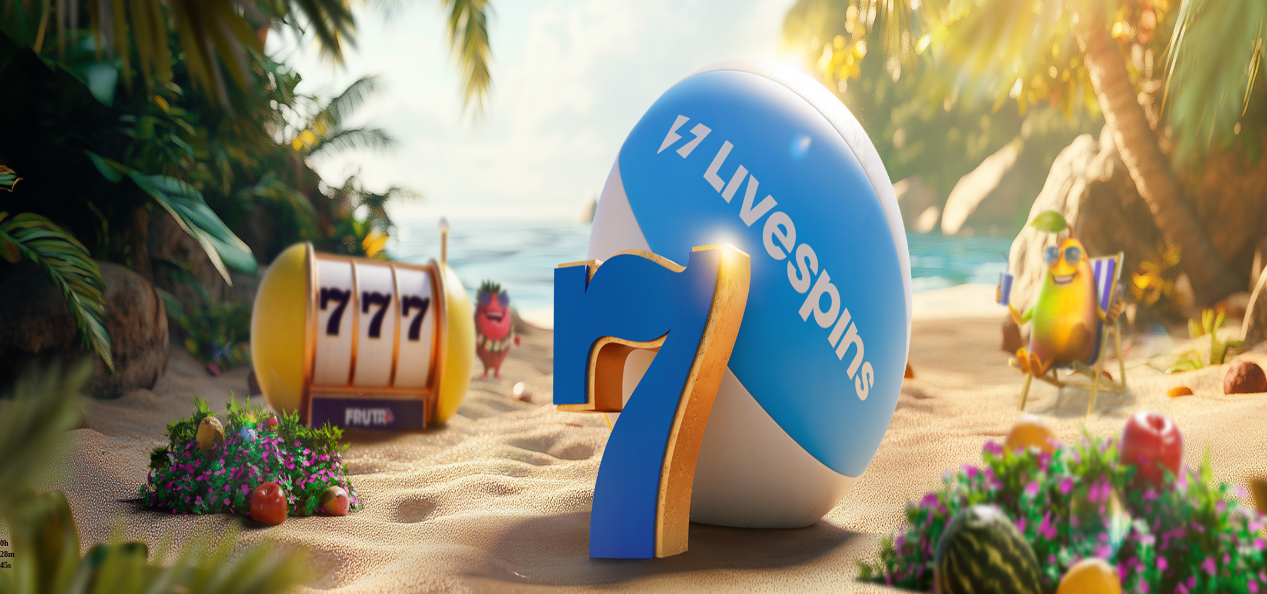 scroll, scrollTop: 0, scrollLeft: 0, axis: both 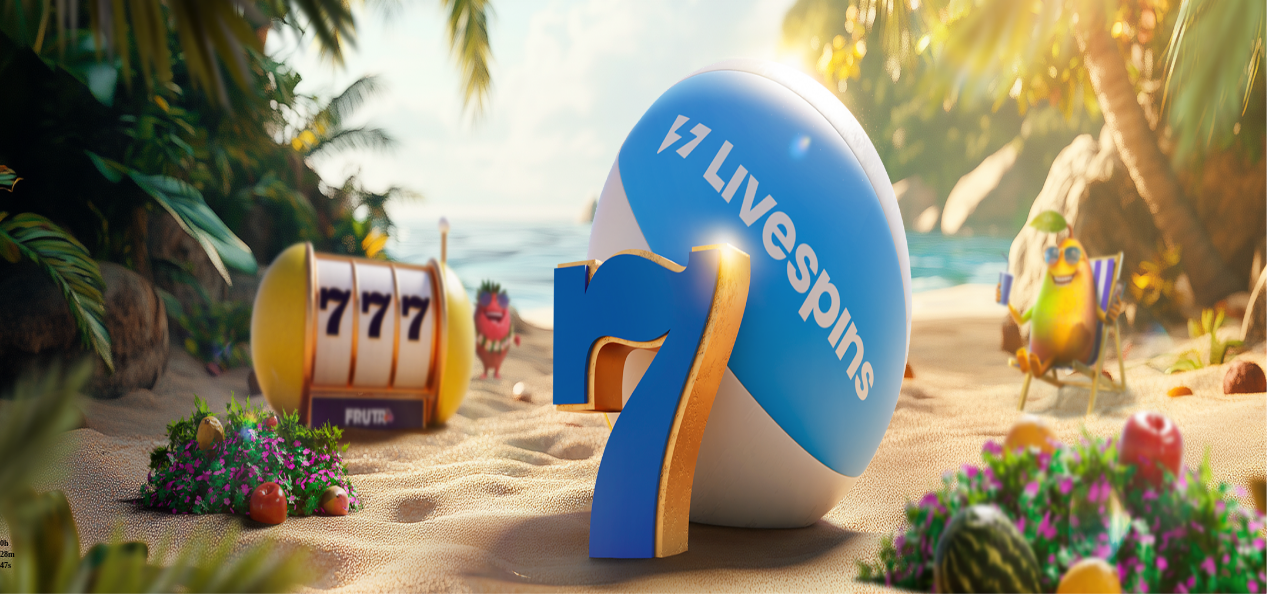 click on "Pelaa nyt" at bounding box center [77, 1261] 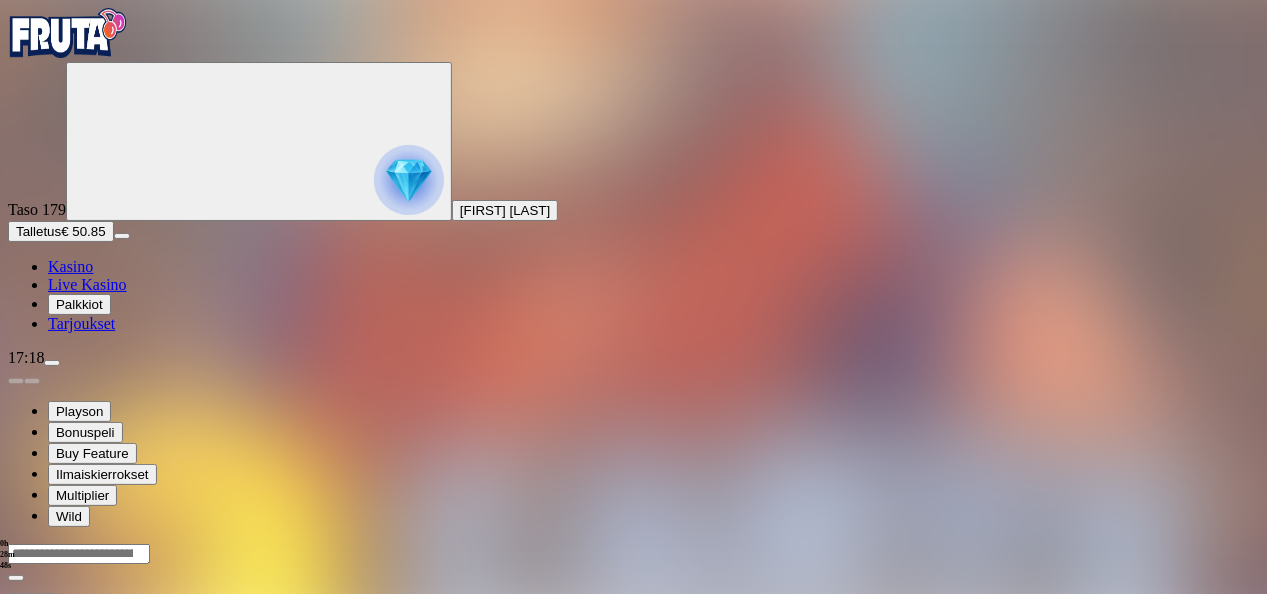 click on "Playson Bonuspeli Buy Feature Ilmaiskierrokset Multiplier Wild" at bounding box center (633, 447) 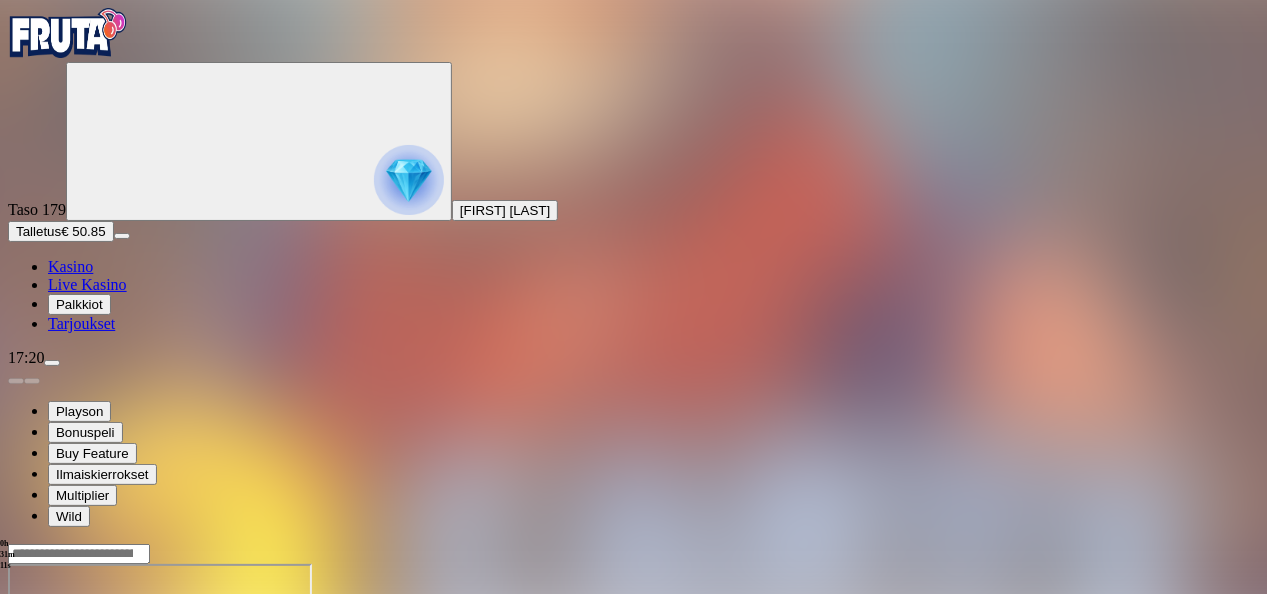 click at bounding box center [16, 736] 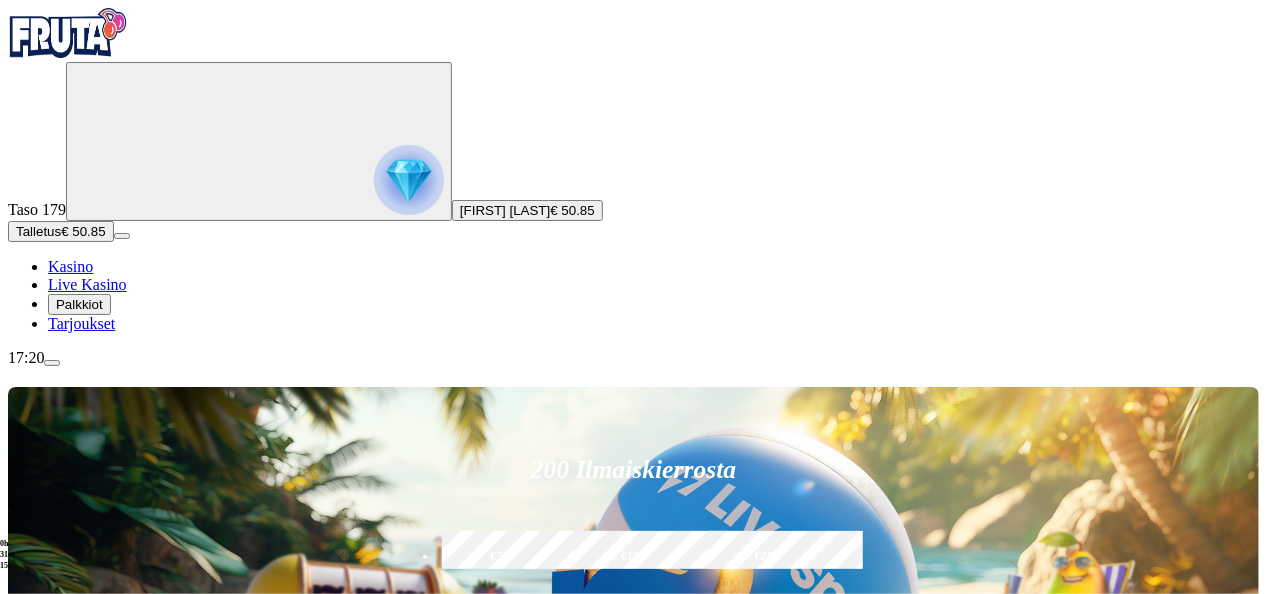 click on "Talletus" at bounding box center (38, 231) 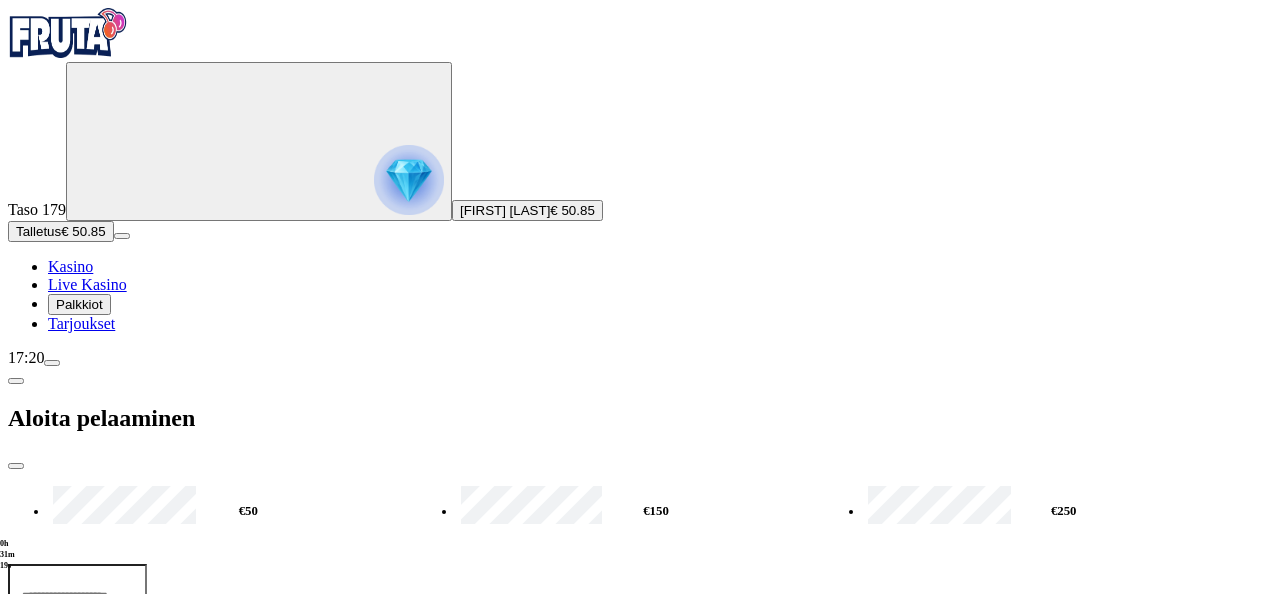 click on "€50" at bounding box center (248, 512) 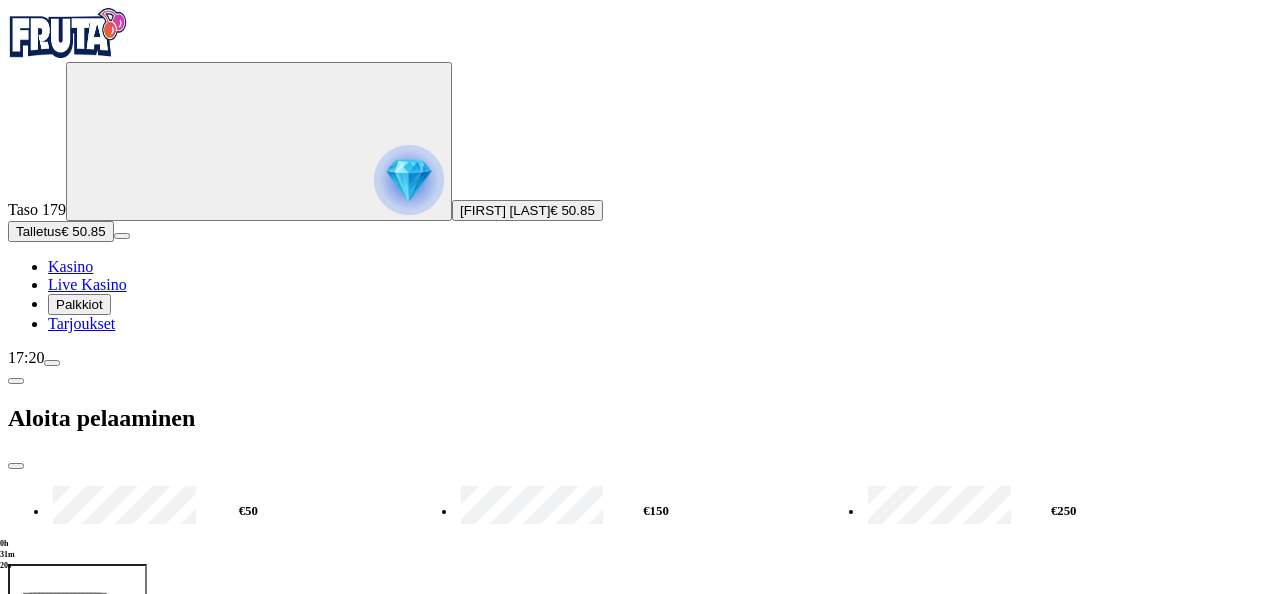click on "TALLETA JA PELAA" at bounding box center (71, 663) 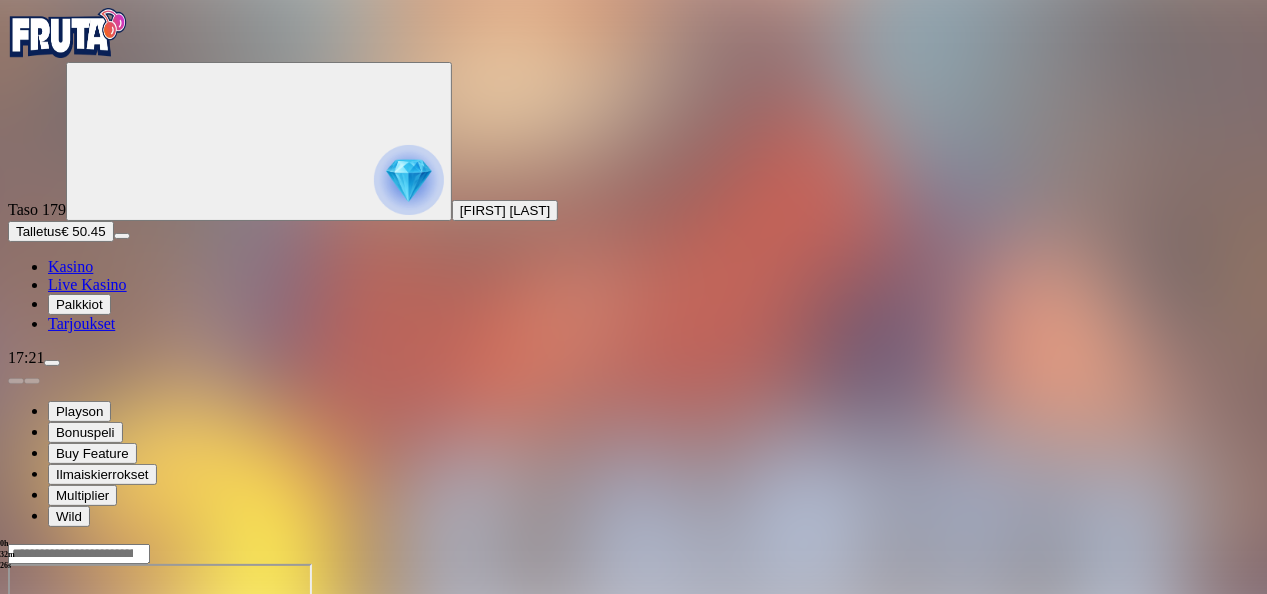 type 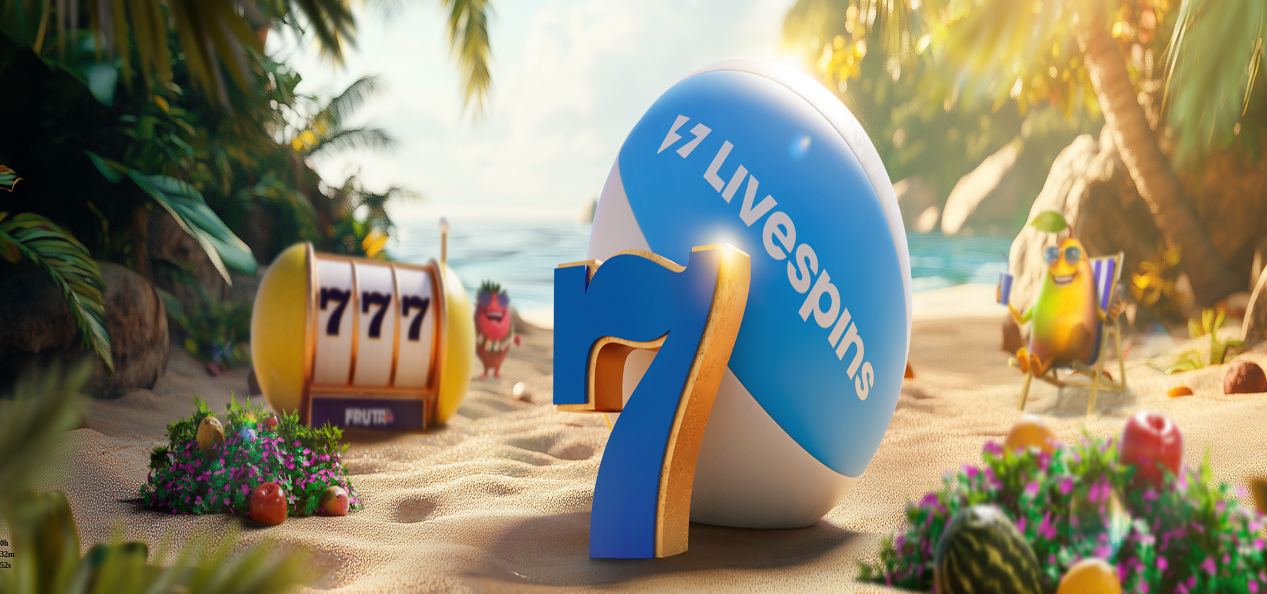 scroll, scrollTop: 0, scrollLeft: 0, axis: both 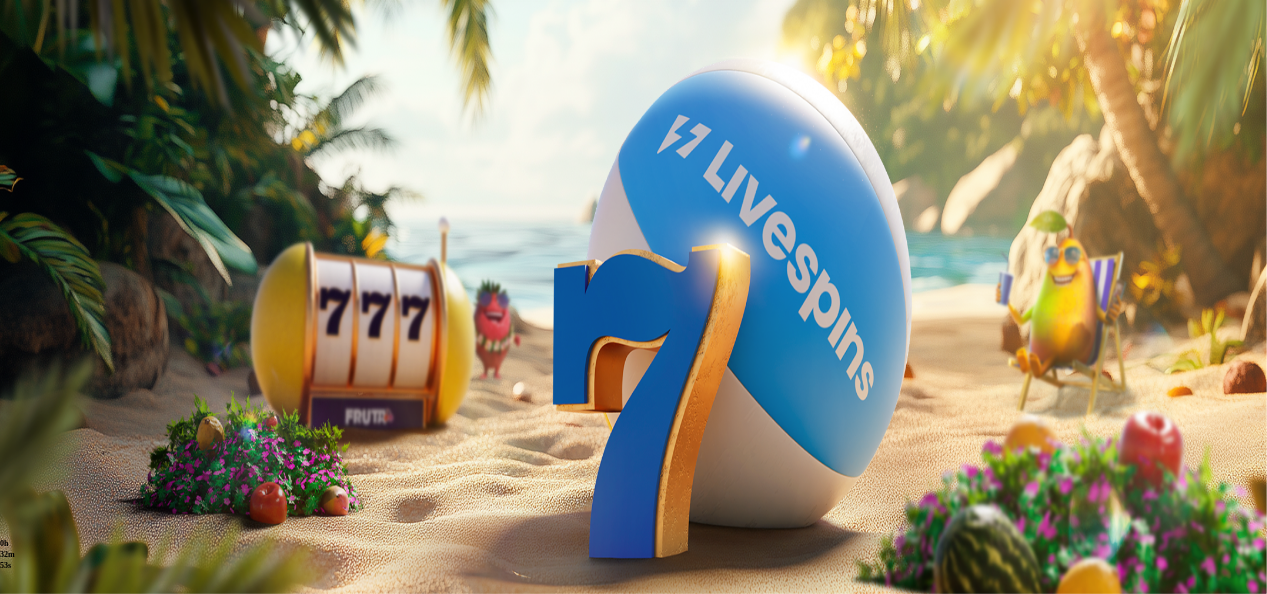 drag, startPoint x: 787, startPoint y: 532, endPoint x: 800, endPoint y: 524, distance: 15.264338 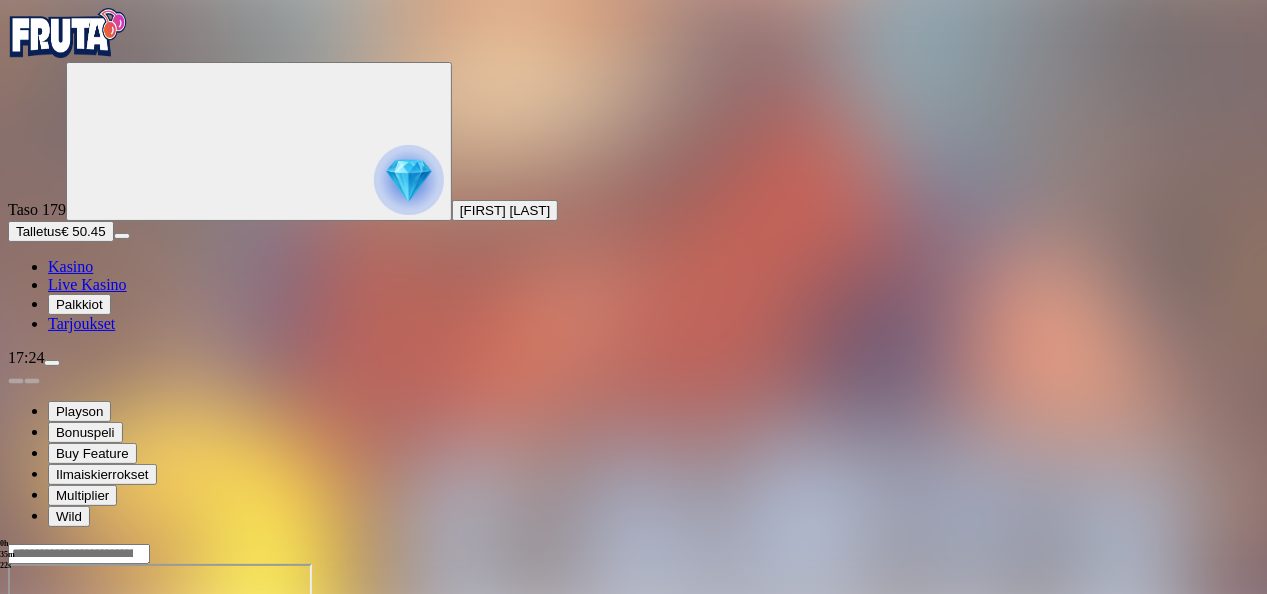 click at bounding box center [16, 736] 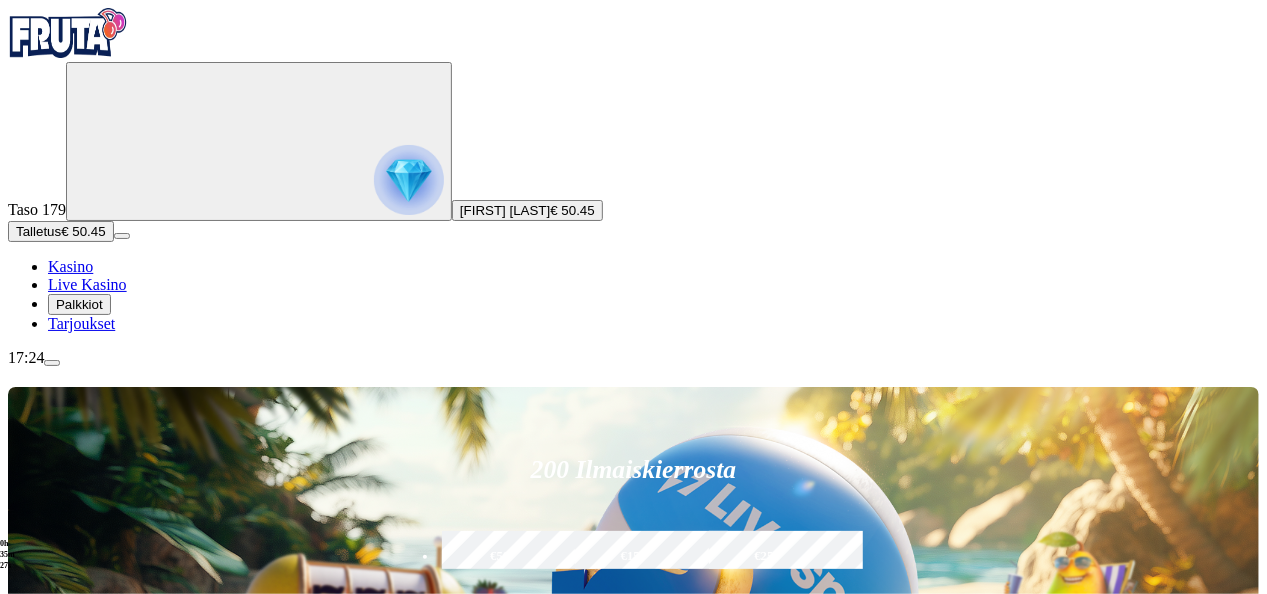 click on "Talletus" at bounding box center [38, 231] 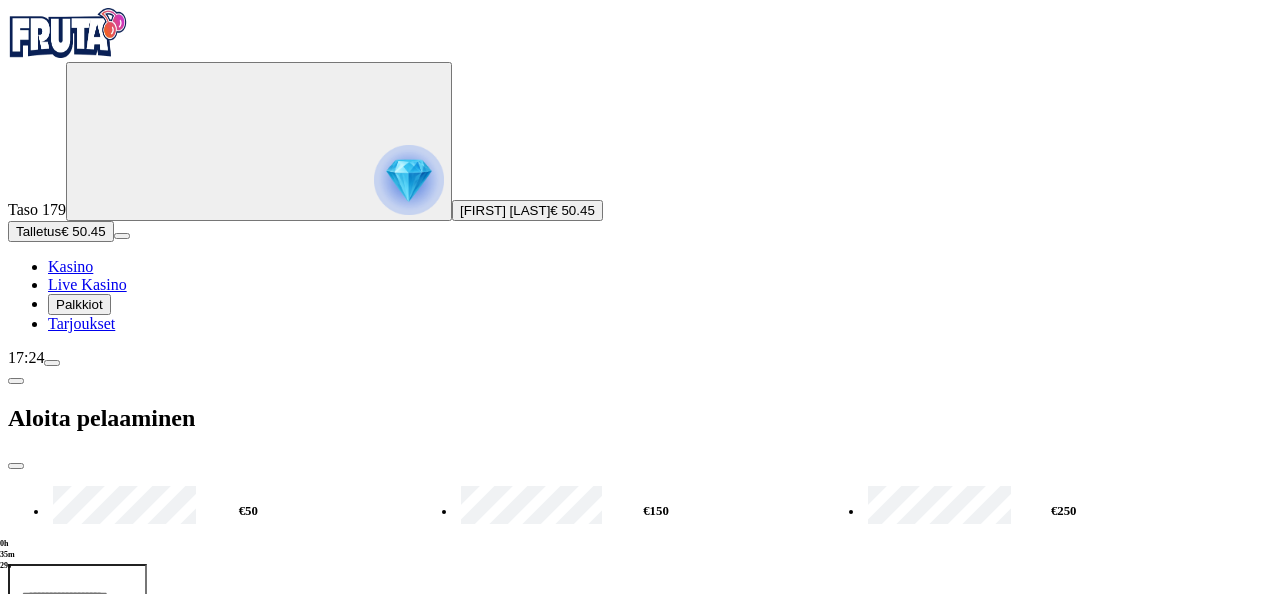 click on "TALLETA JA PELAA" at bounding box center (636, 663) 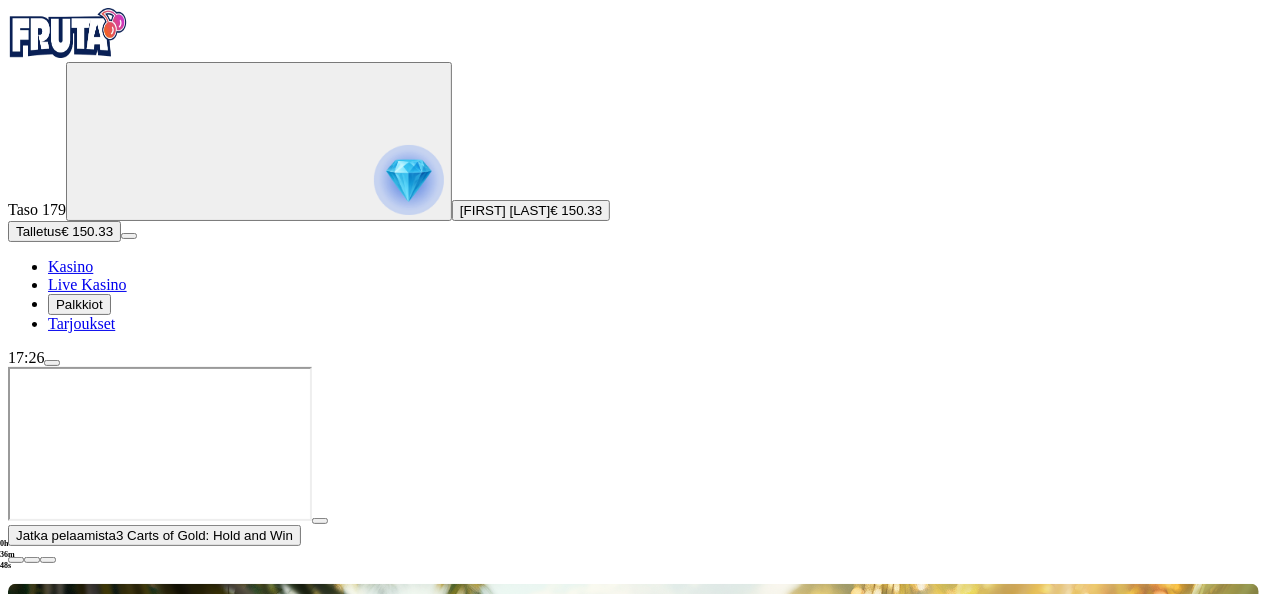 click at bounding box center [16, 560] 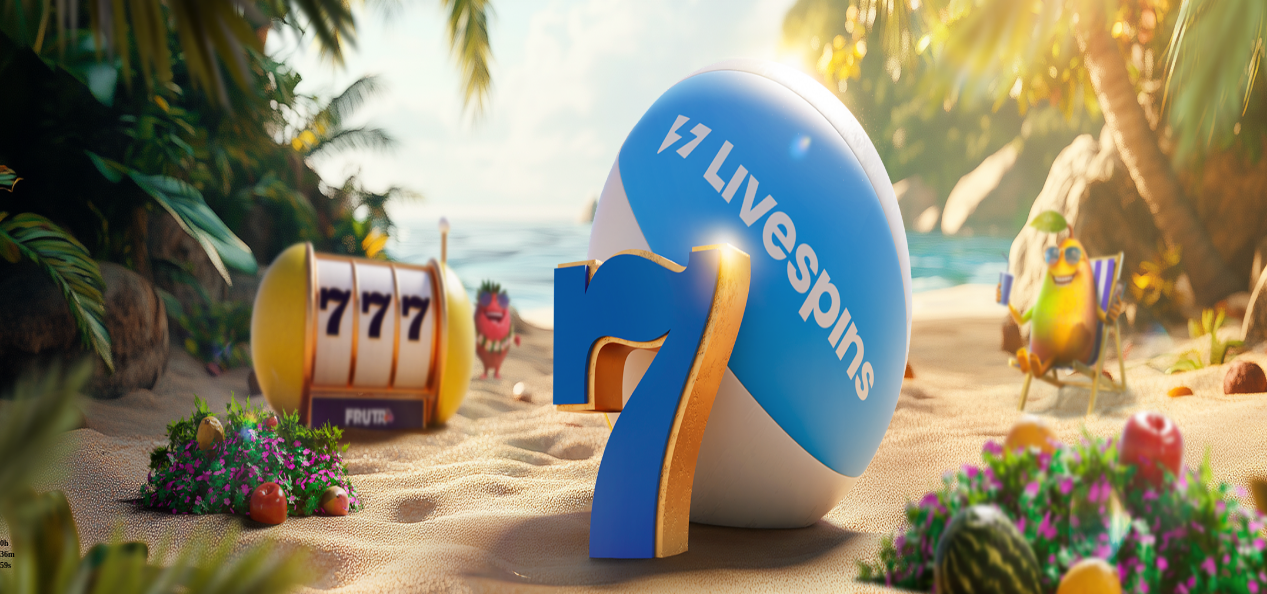 scroll, scrollTop: 0, scrollLeft: 0, axis: both 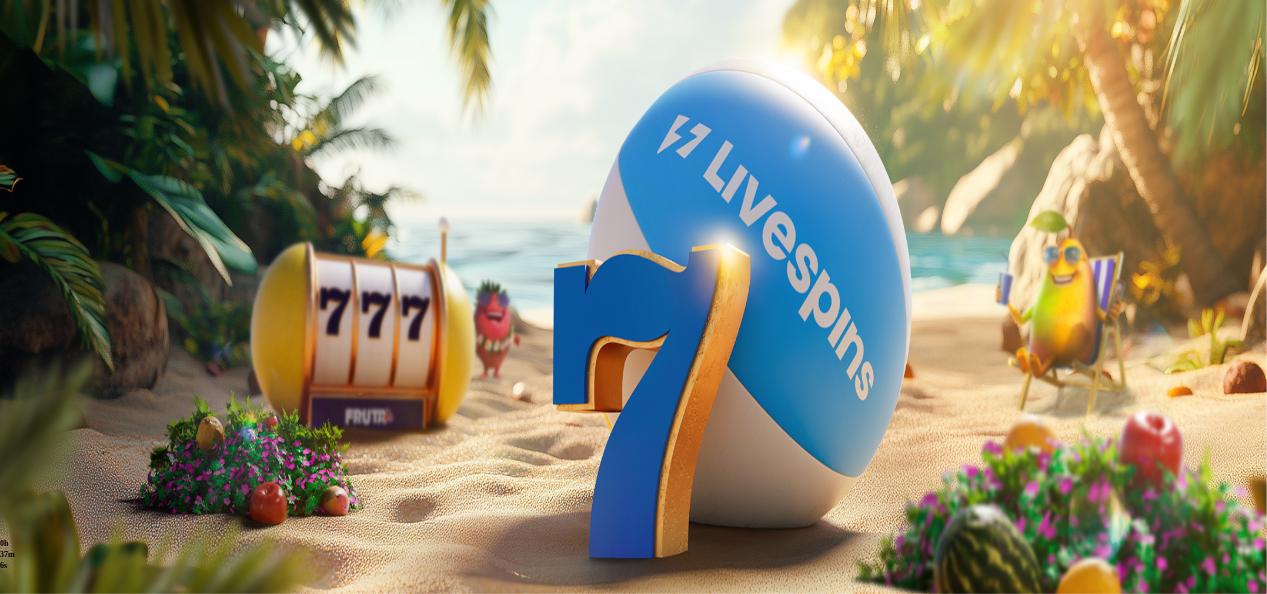click on "Pelaa nyt" at bounding box center (77, 1261) 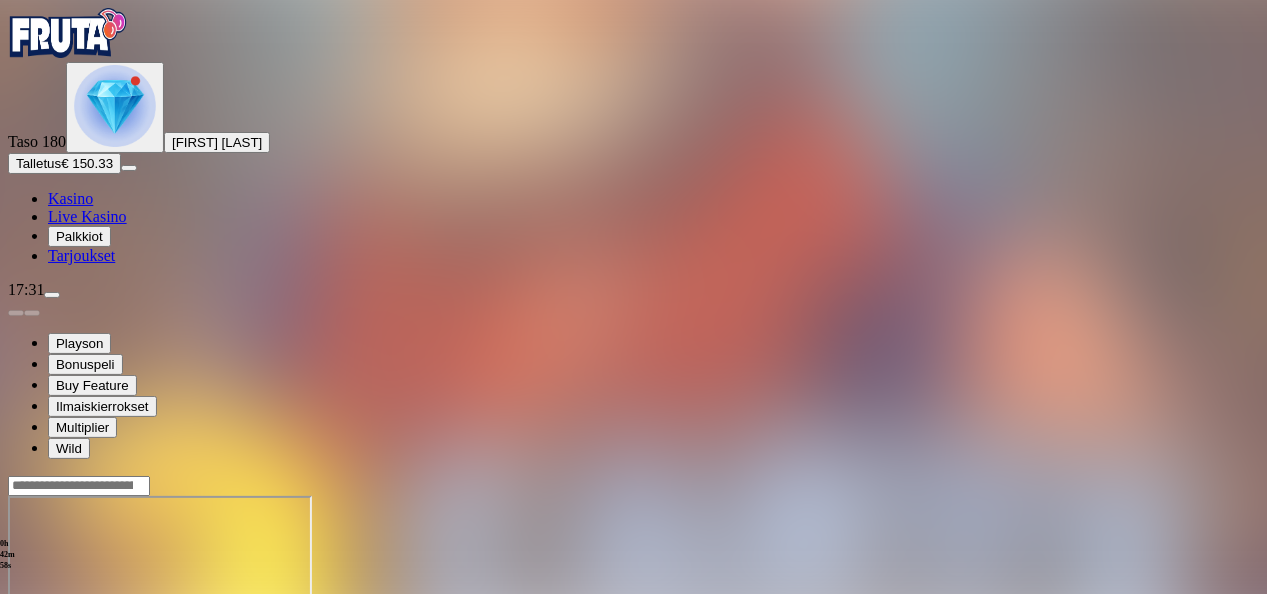 click on "0h 42m 58s Talletus Kokonaissaldo € 150.33 Kotiutus € 150.24 Bonukset € 0.09 Talletus Aulaan 3 Carts of Gold: Hold and Win Lue lisää" at bounding box center [633, 671] 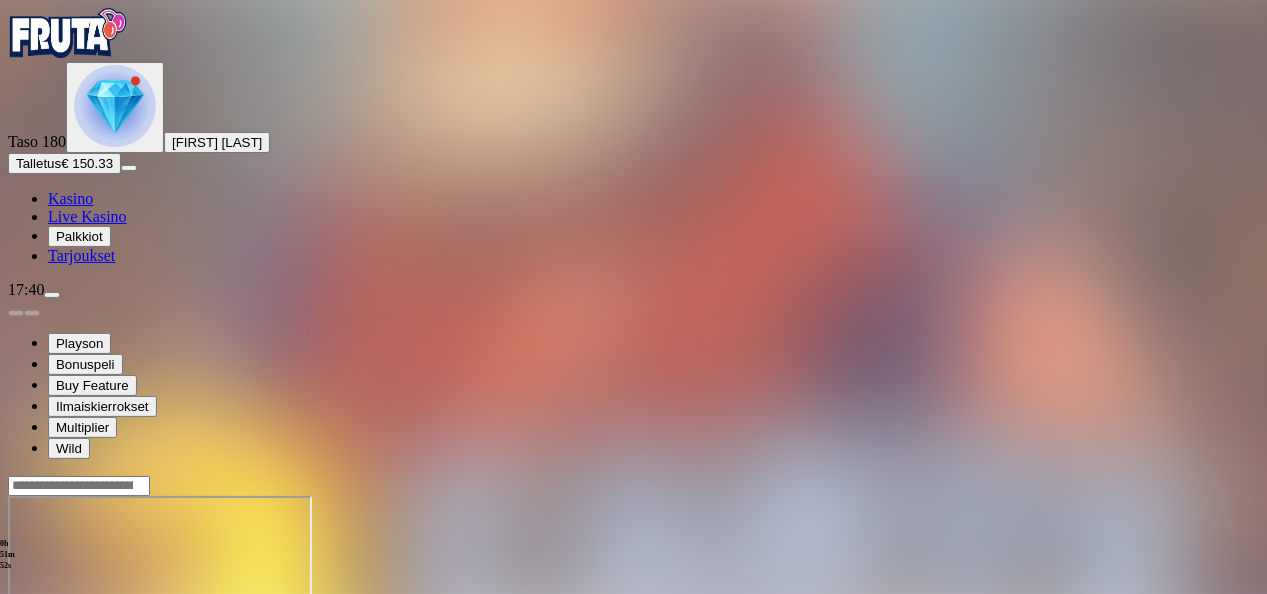 click at bounding box center [16, 668] 